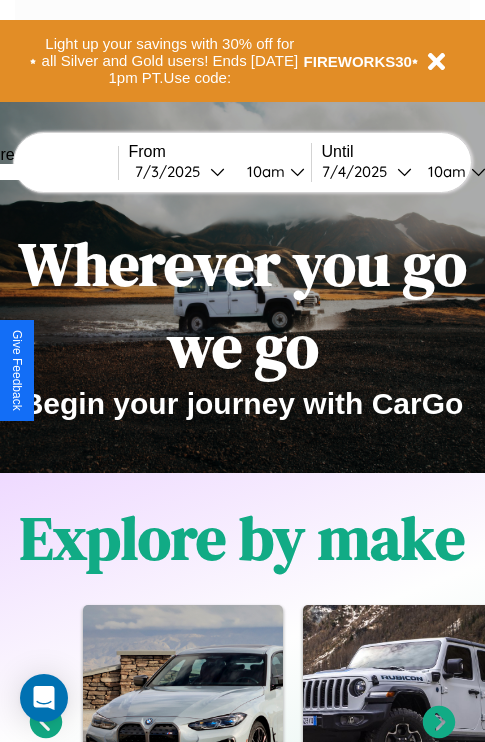 scroll, scrollTop: 308, scrollLeft: 0, axis: vertical 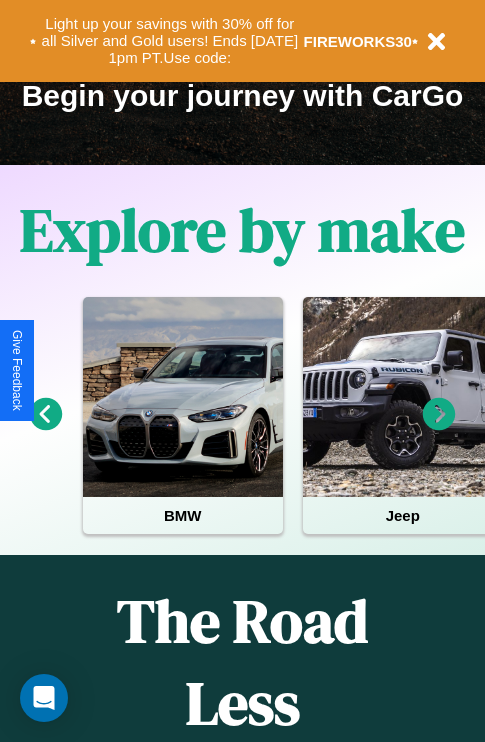 click 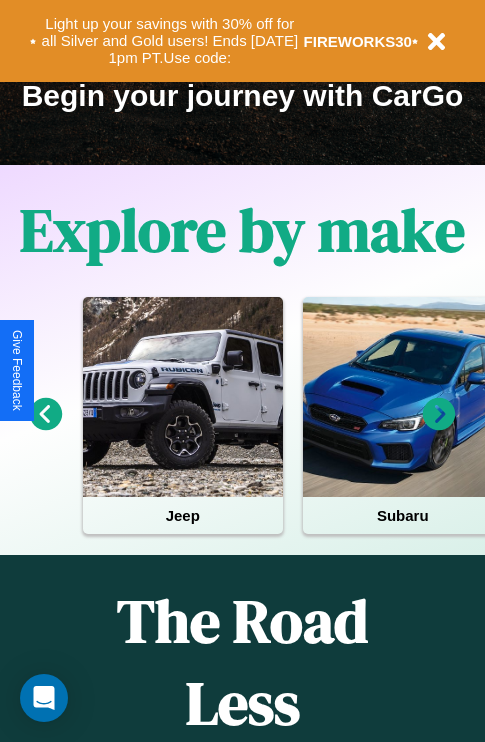 click 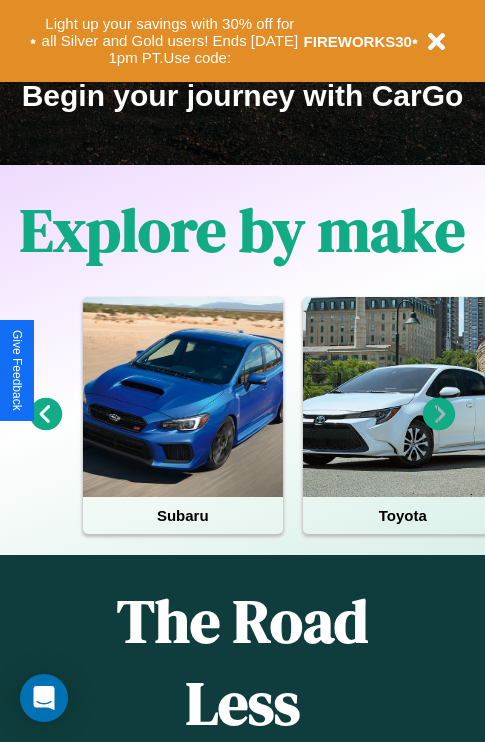 click 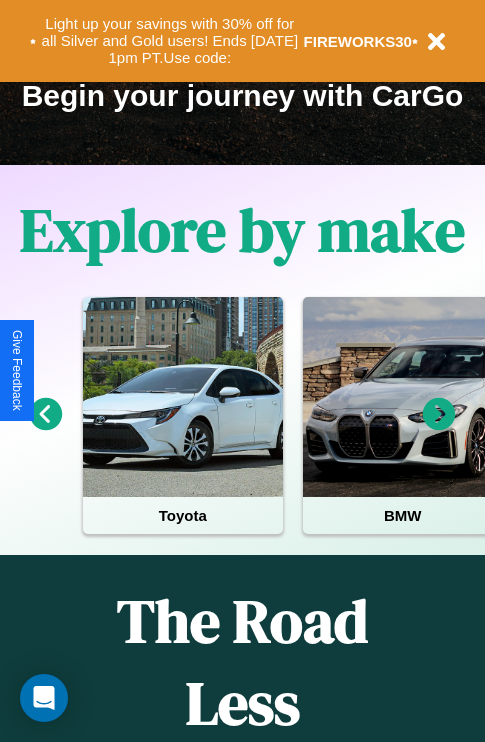 click 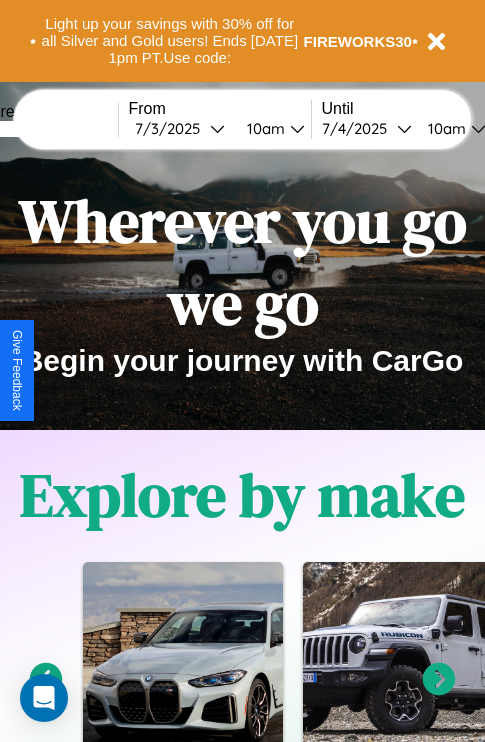 scroll, scrollTop: 0, scrollLeft: 0, axis: both 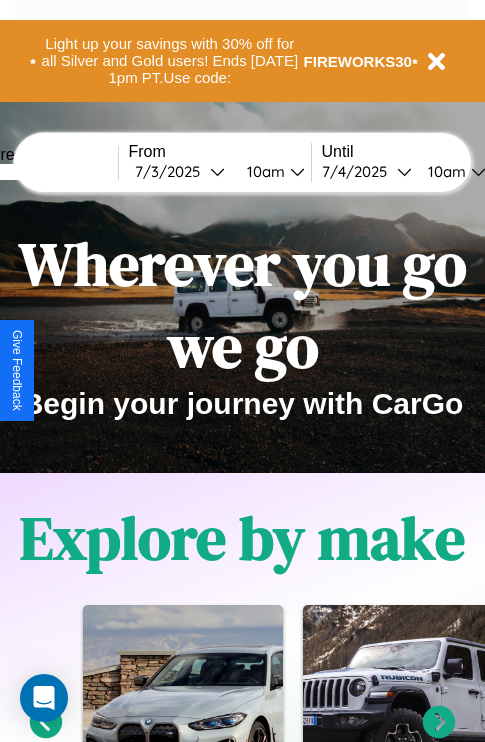 click at bounding box center [43, 172] 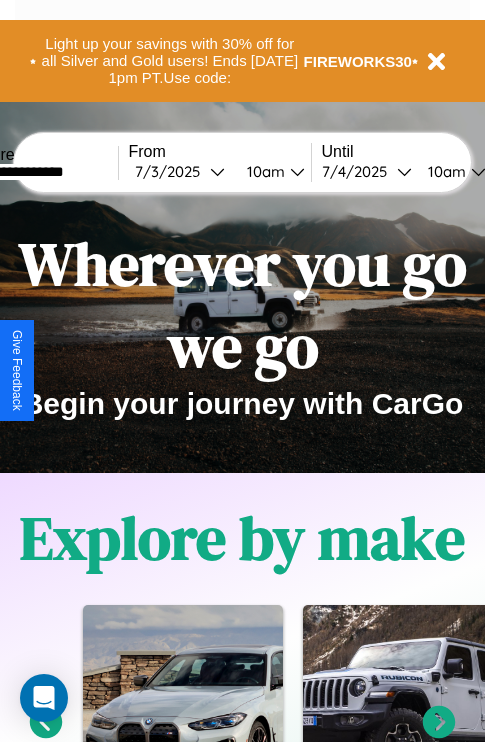 type on "**********" 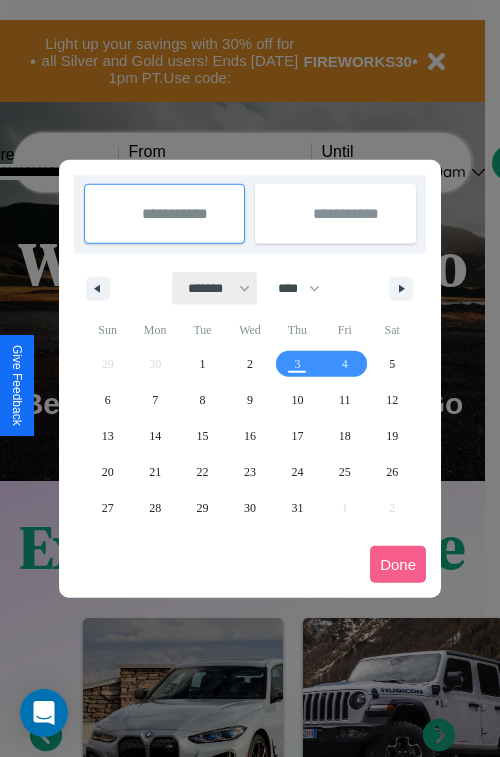 click on "******* ******** ***** ***** *** **** **** ****** ********* ******* ******** ********" at bounding box center (215, 288) 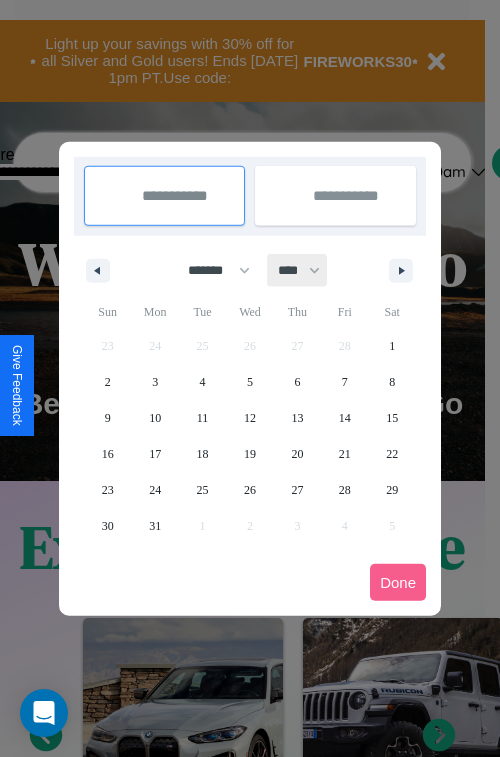 click on "**** **** **** **** **** **** **** **** **** **** **** **** **** **** **** **** **** **** **** **** **** **** **** **** **** **** **** **** **** **** **** **** **** **** **** **** **** **** **** **** **** **** **** **** **** **** **** **** **** **** **** **** **** **** **** **** **** **** **** **** **** **** **** **** **** **** **** **** **** **** **** **** **** **** **** **** **** **** **** **** **** **** **** **** **** **** **** **** **** **** **** **** **** **** **** **** **** **** **** **** **** **** **** **** **** **** **** **** **** **** **** **** **** **** **** **** **** **** **** **** ****" at bounding box center [298, 270] 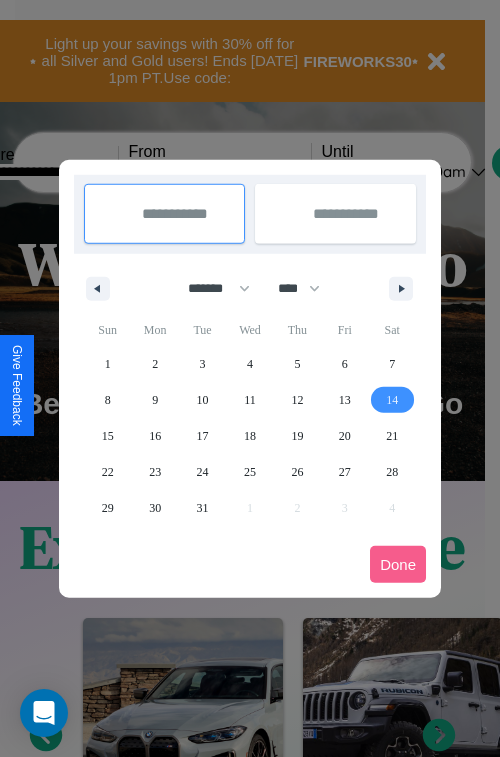 click on "14" at bounding box center [392, 400] 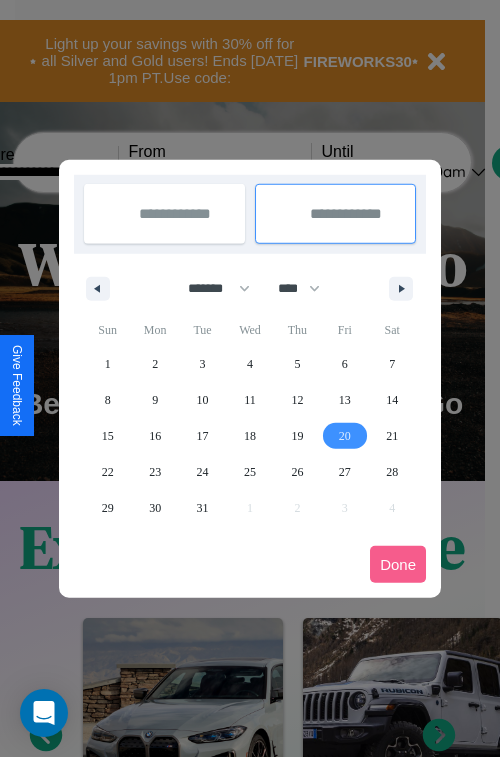 click on "20" at bounding box center (345, 436) 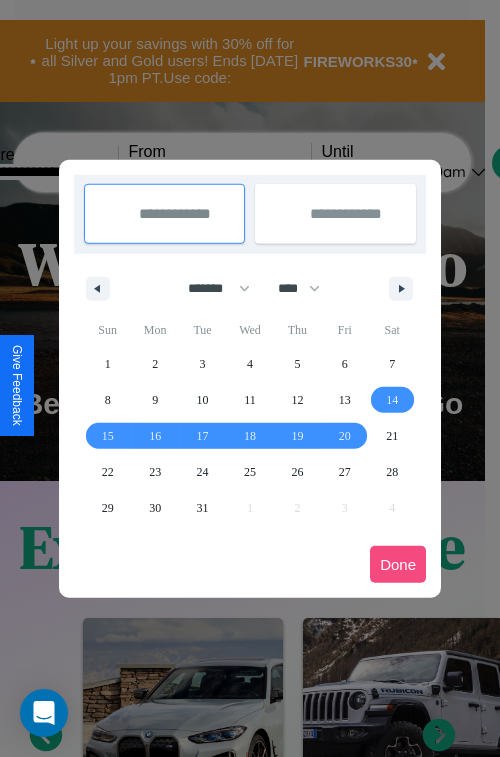 click on "Done" at bounding box center (398, 564) 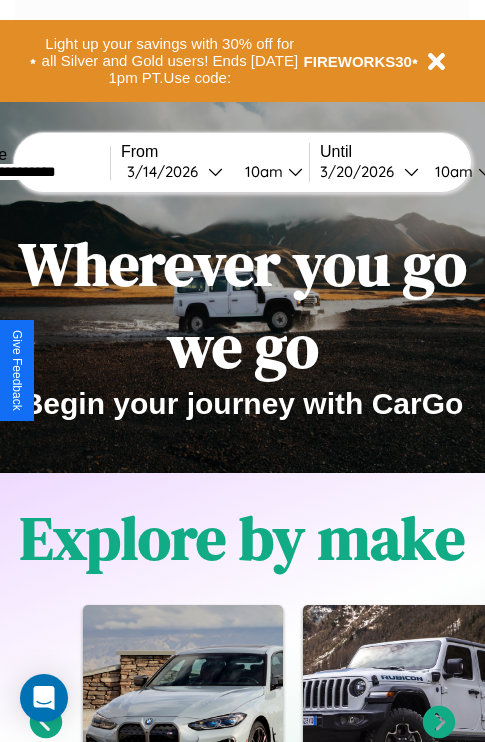 scroll, scrollTop: 0, scrollLeft: 75, axis: horizontal 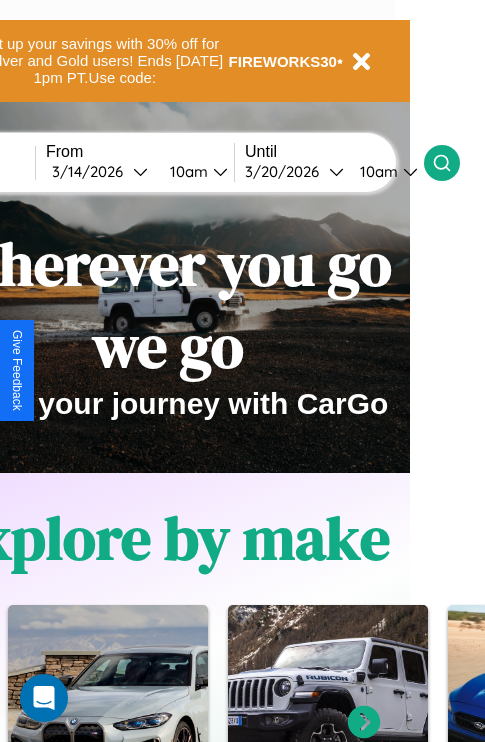 click 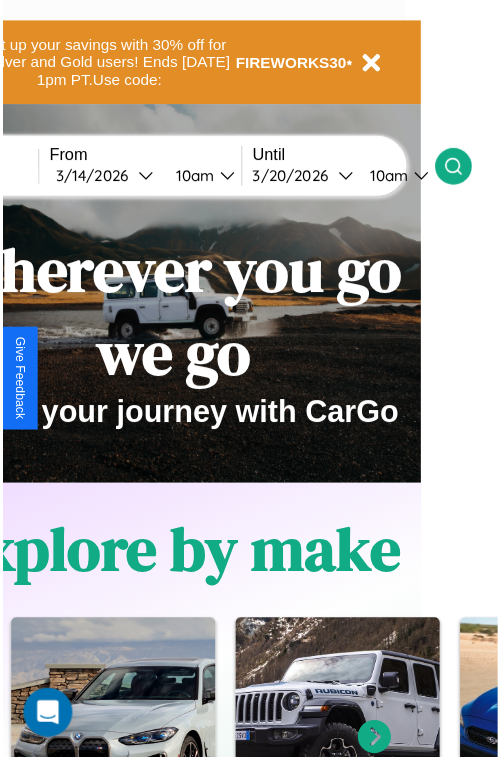 scroll, scrollTop: 0, scrollLeft: 0, axis: both 